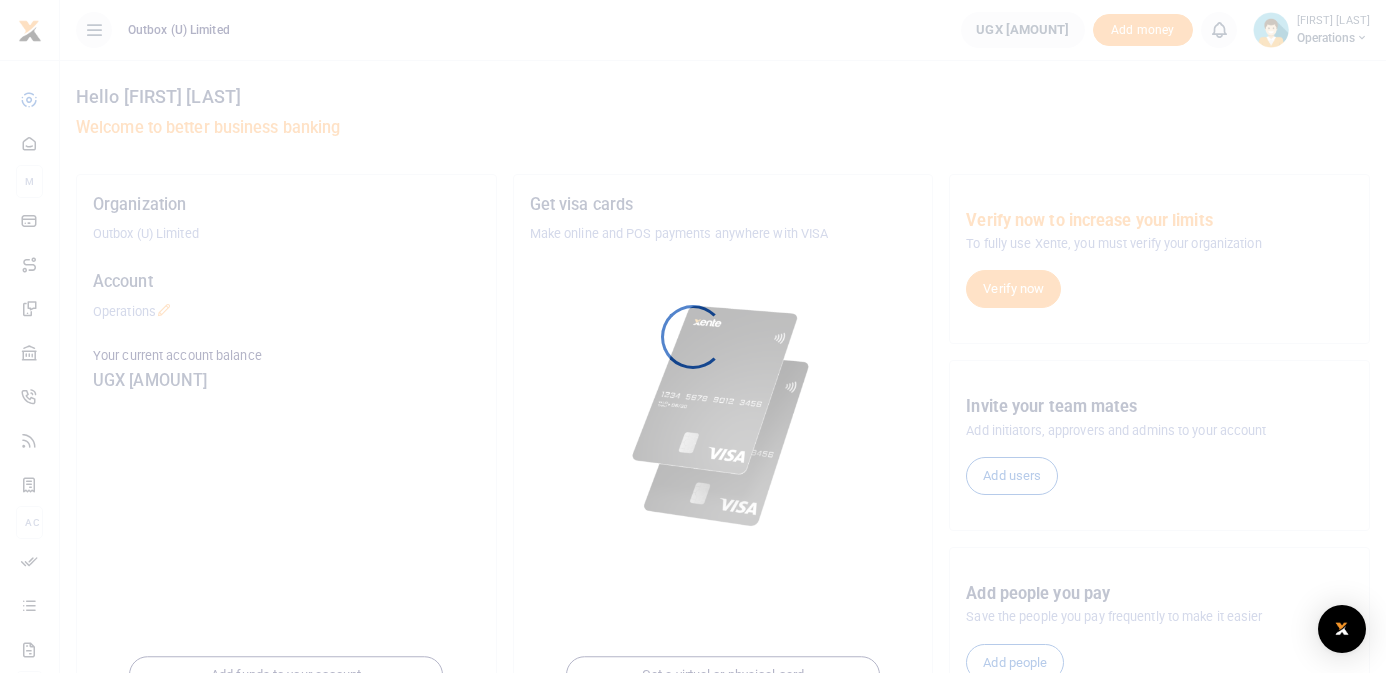 scroll, scrollTop: 0, scrollLeft: 0, axis: both 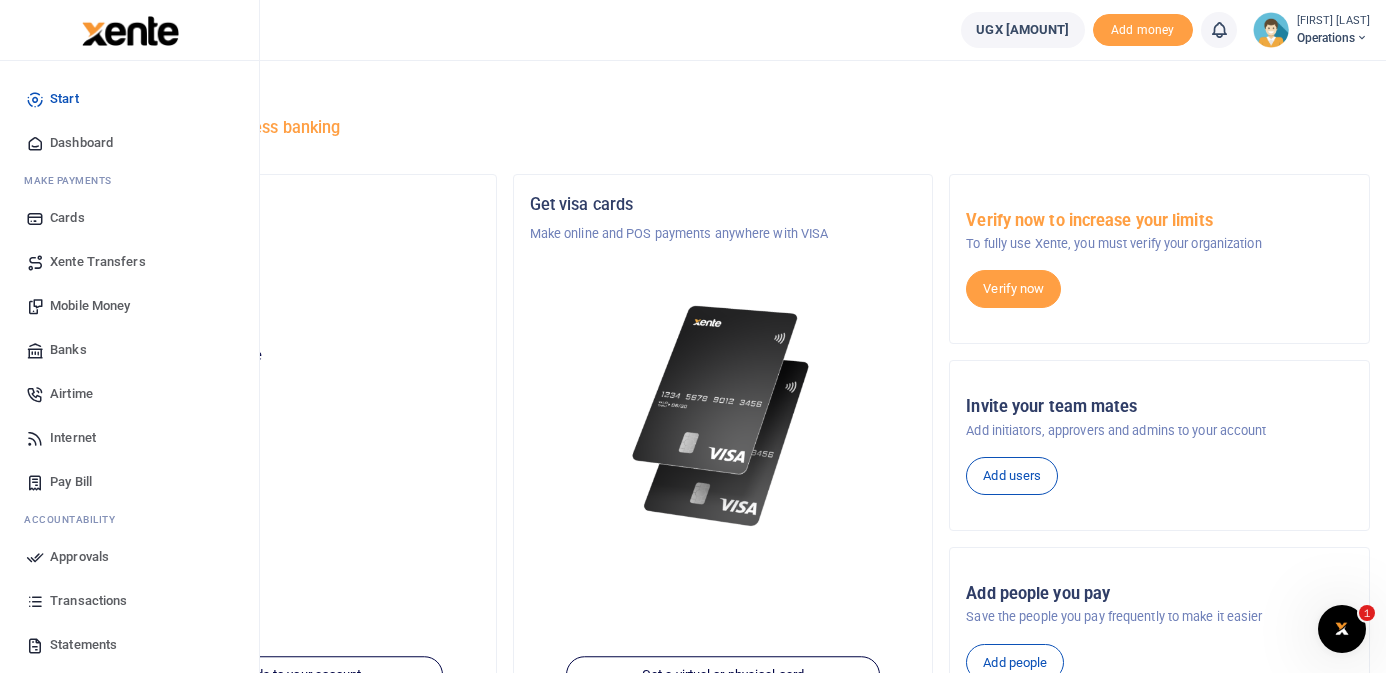 click on "Mobile Money" at bounding box center (90, 306) 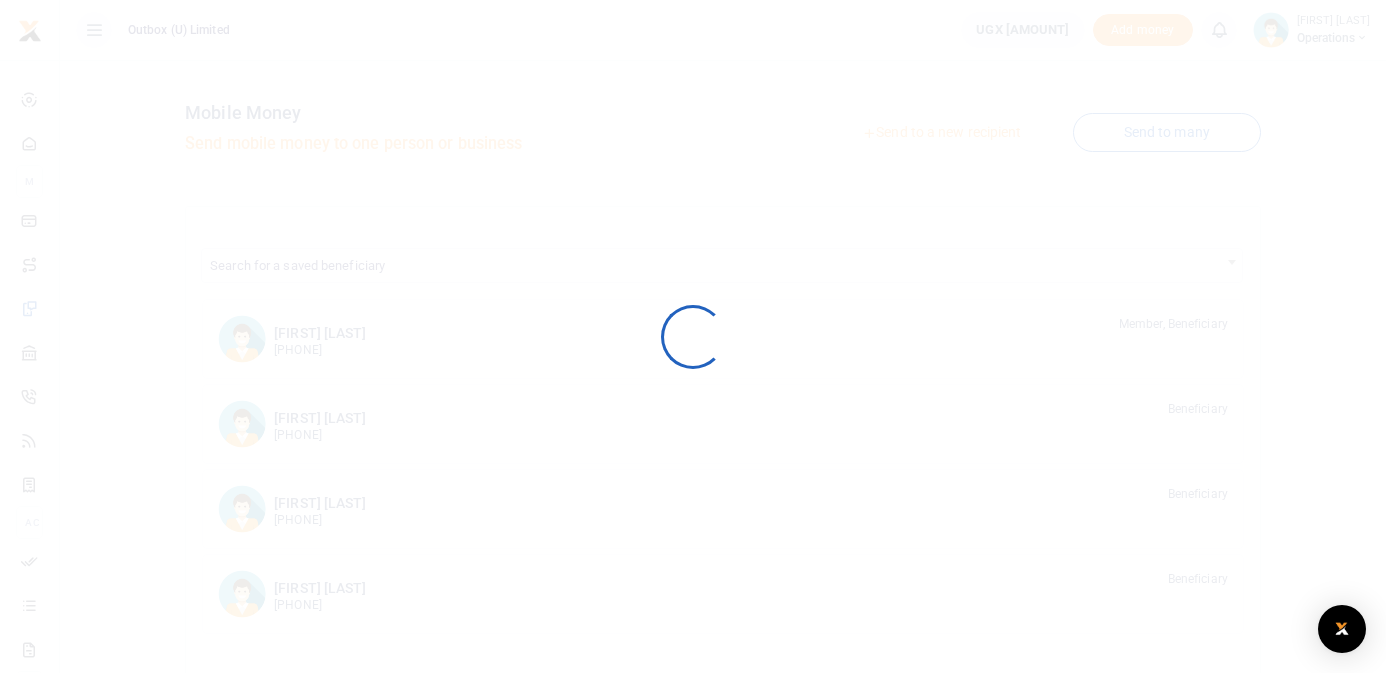 scroll, scrollTop: 0, scrollLeft: 0, axis: both 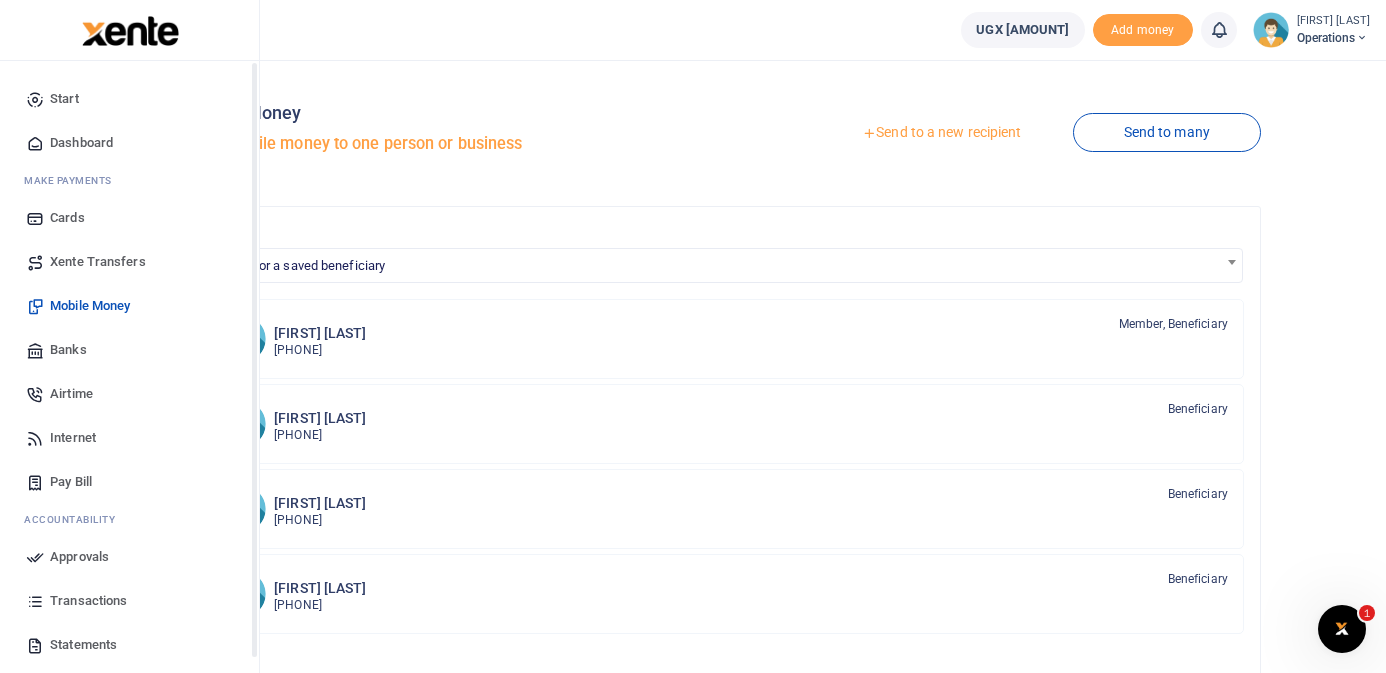 click at bounding box center (35, 143) 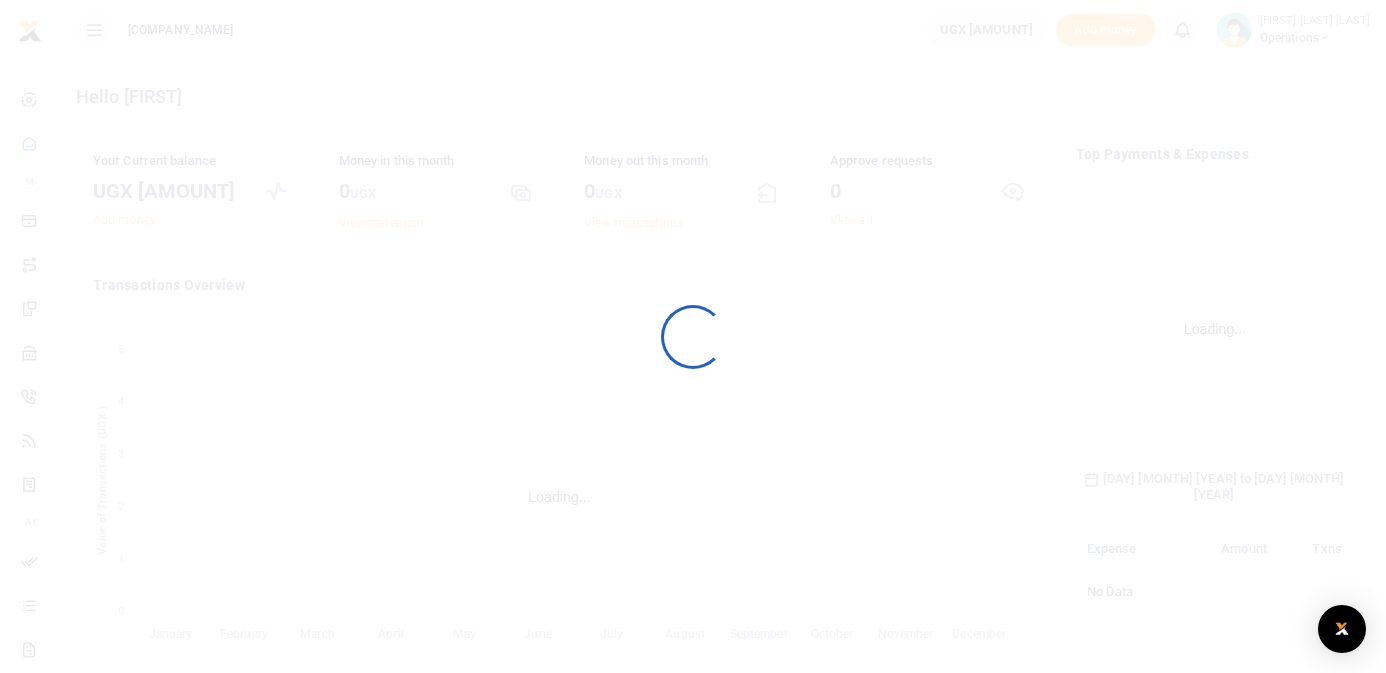 scroll, scrollTop: 0, scrollLeft: 0, axis: both 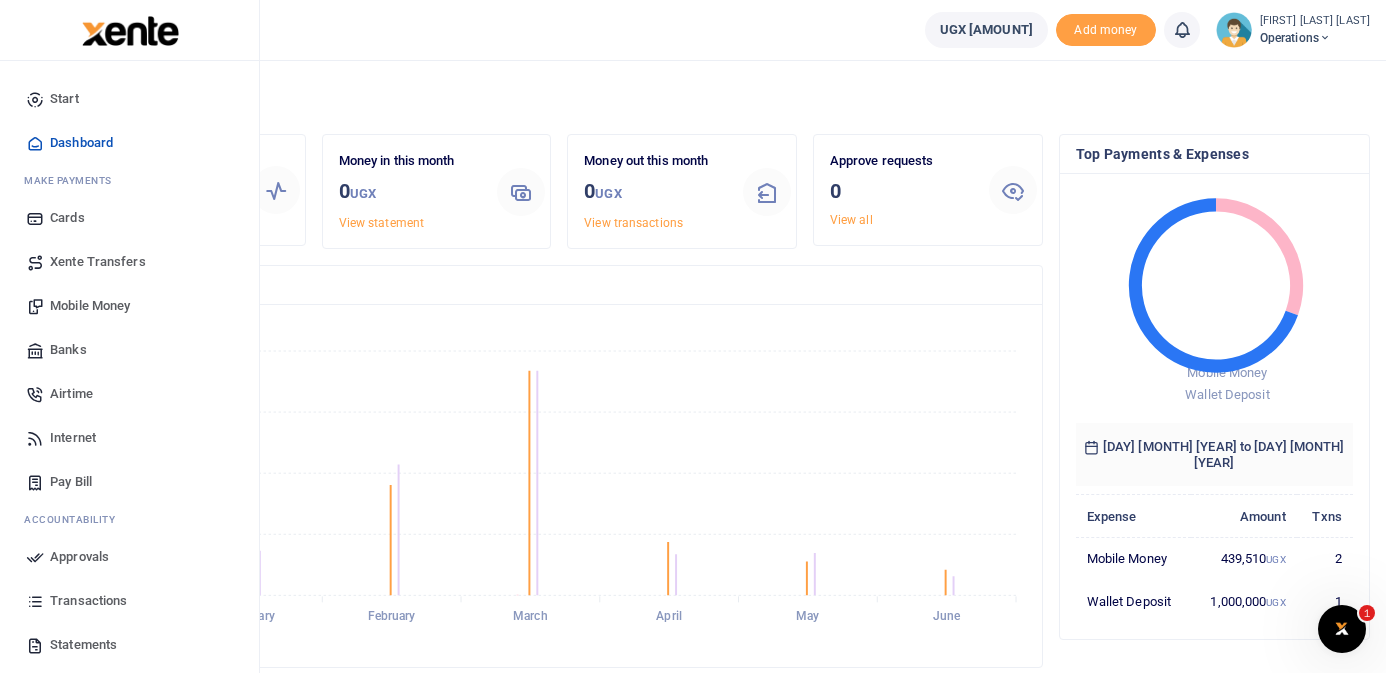 click on "Mobile Money" at bounding box center (90, 306) 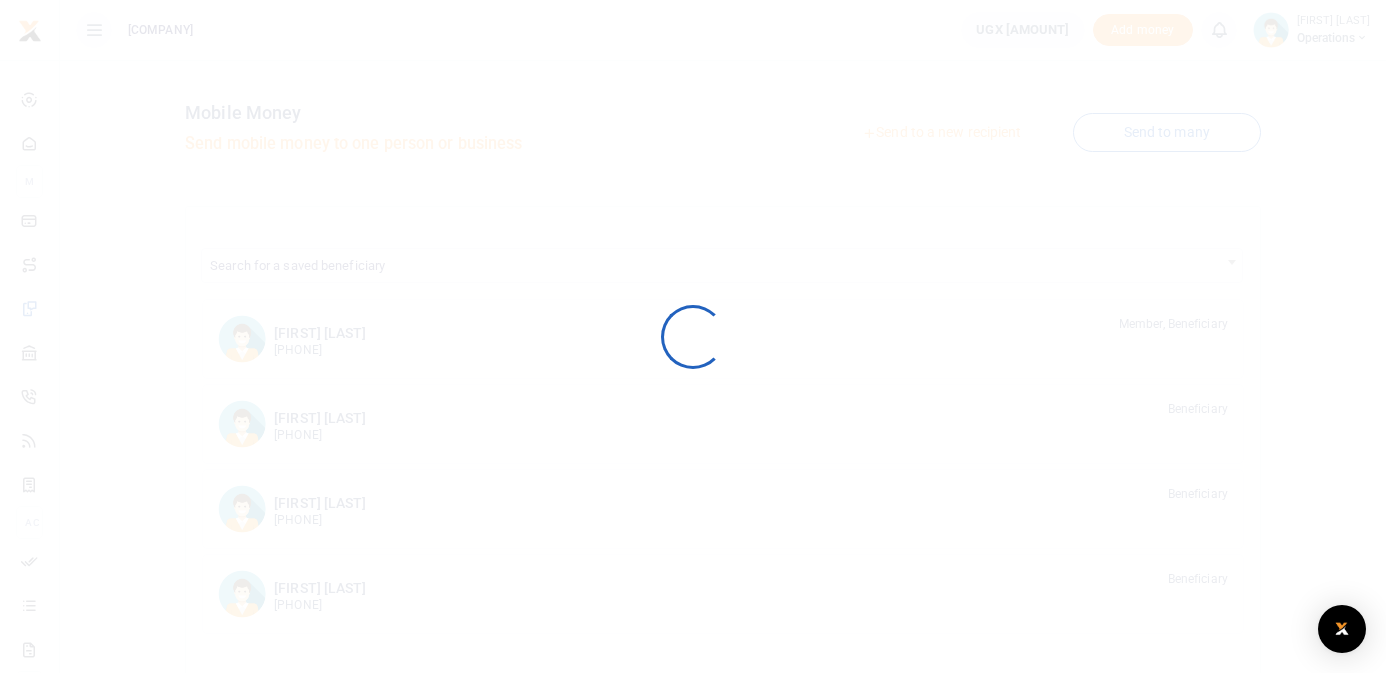 scroll, scrollTop: 0, scrollLeft: 0, axis: both 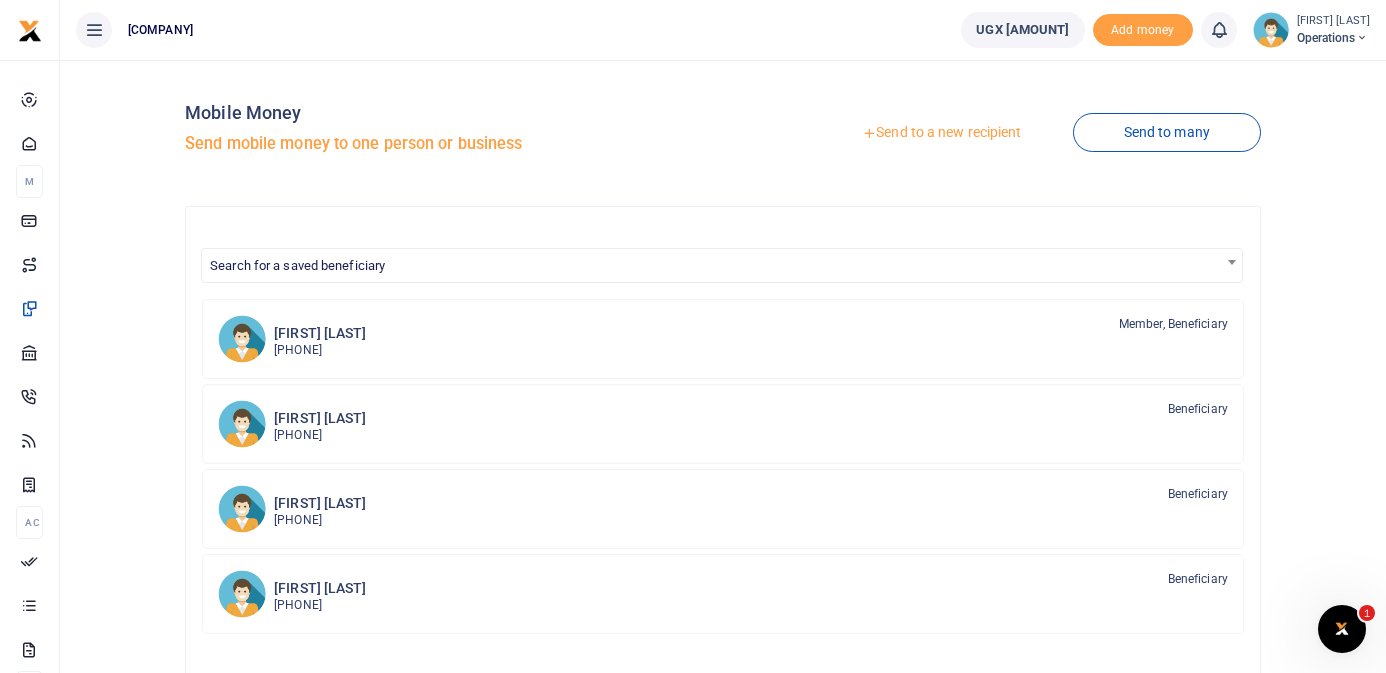 click at bounding box center [693, 336] 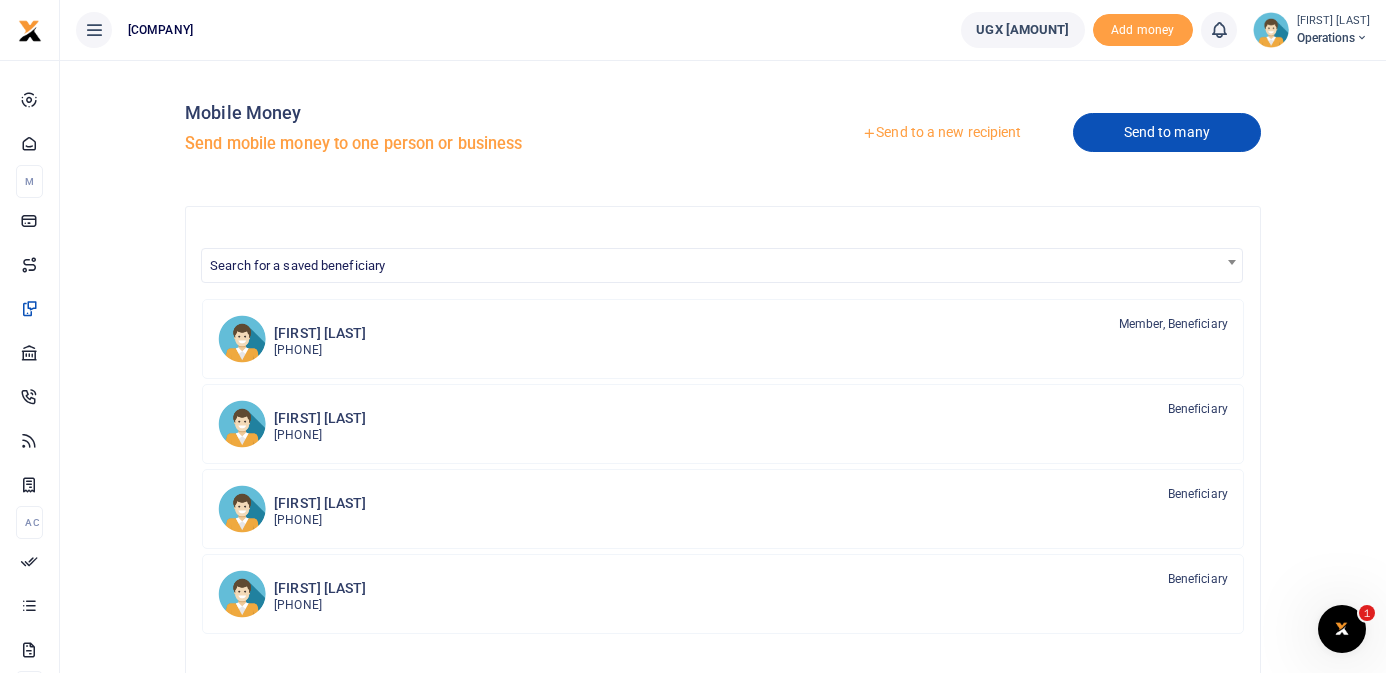 click on "Send to many" at bounding box center (1167, 132) 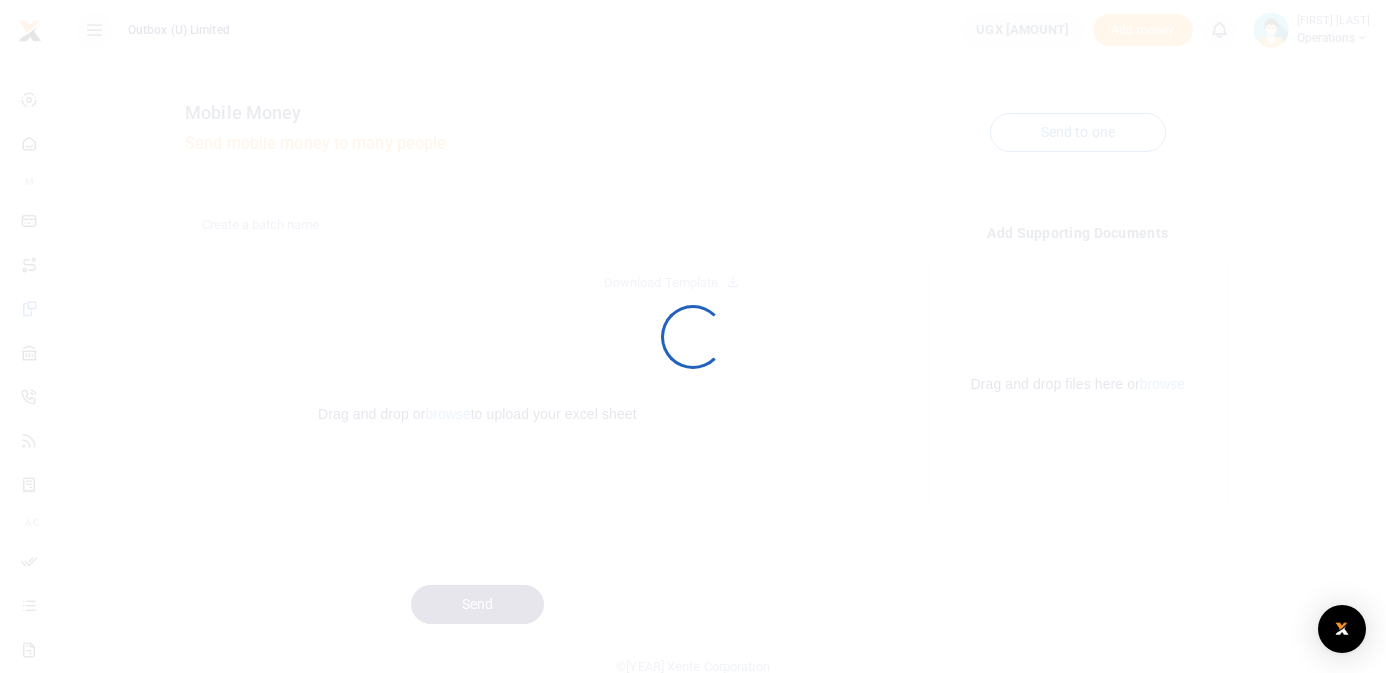 scroll, scrollTop: 0, scrollLeft: 0, axis: both 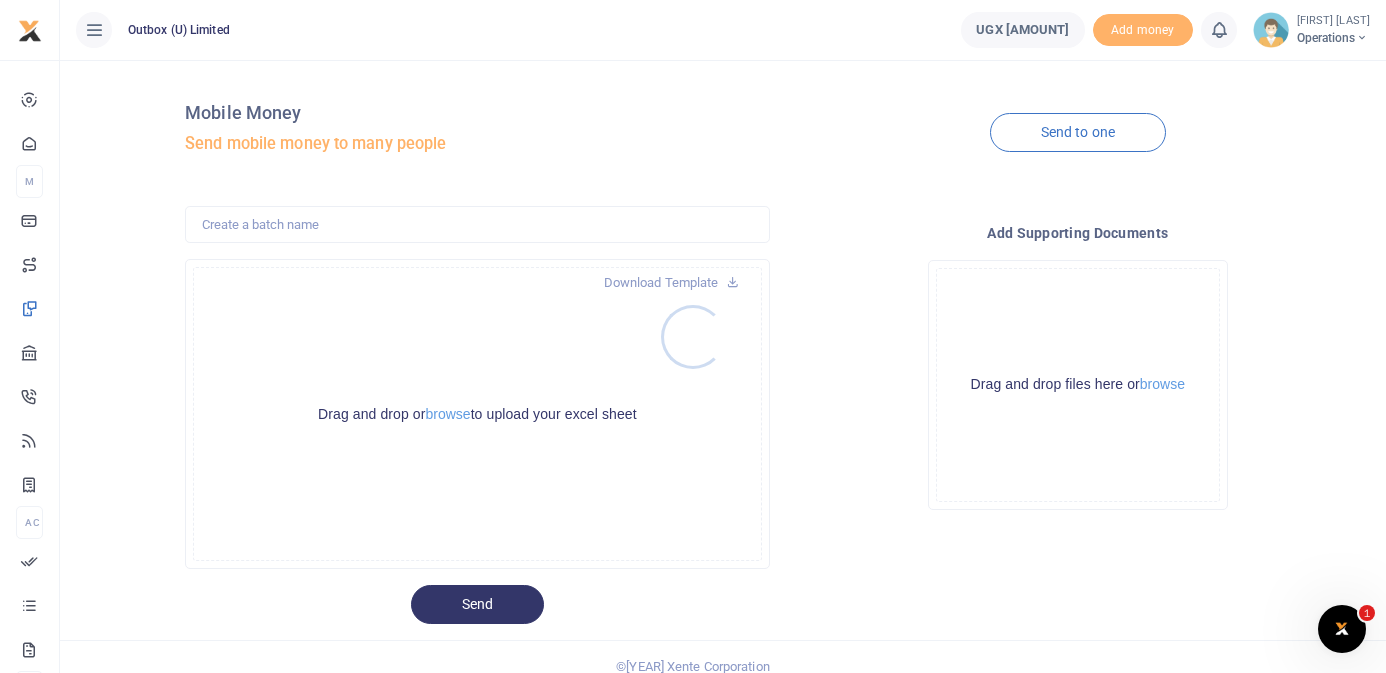 click at bounding box center [693, 336] 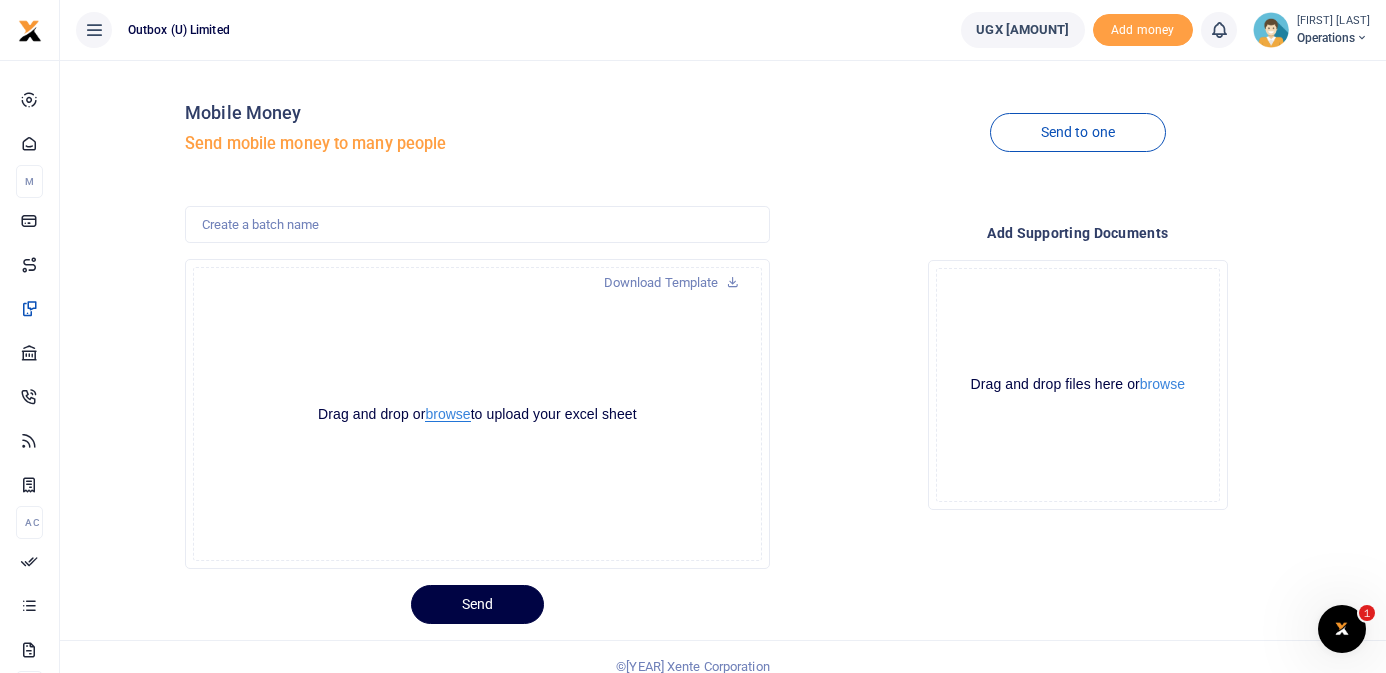 click on "browse" at bounding box center (447, 414) 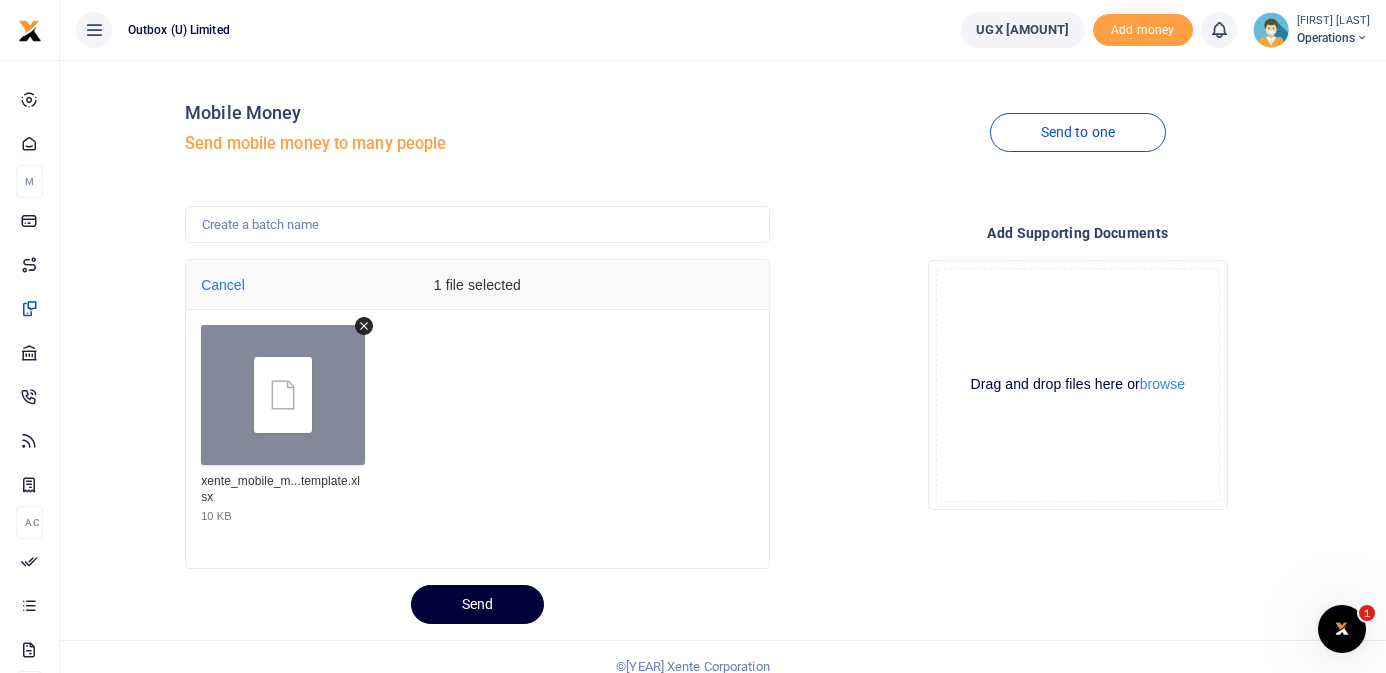 click on "Send" at bounding box center (477, 604) 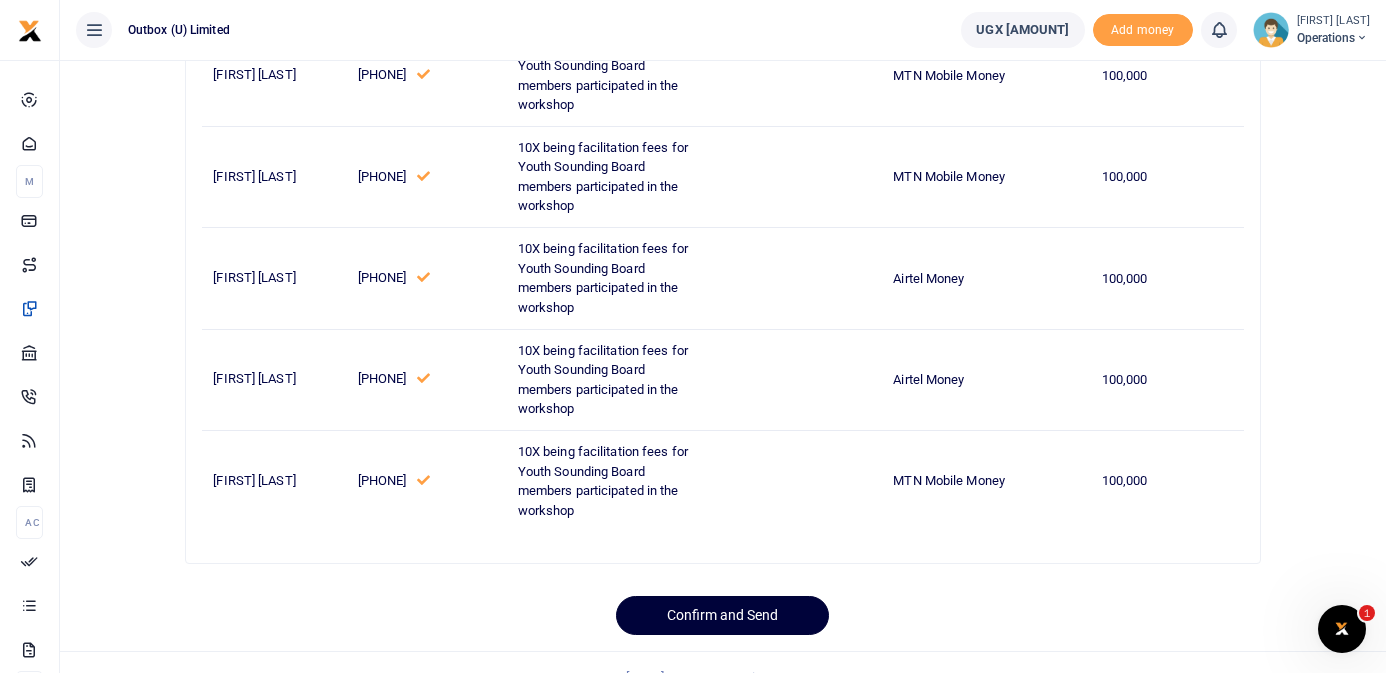 scroll, scrollTop: 695, scrollLeft: 0, axis: vertical 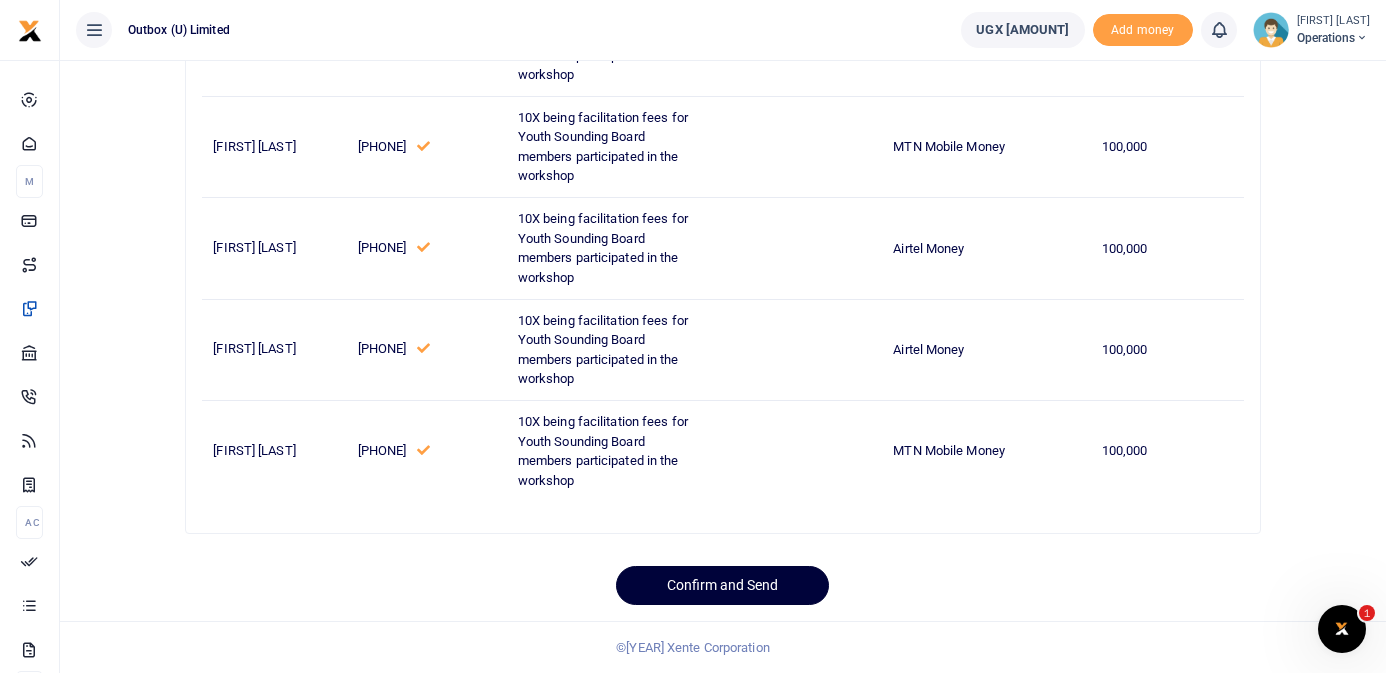 click on "Confirm and Send" at bounding box center (722, 585) 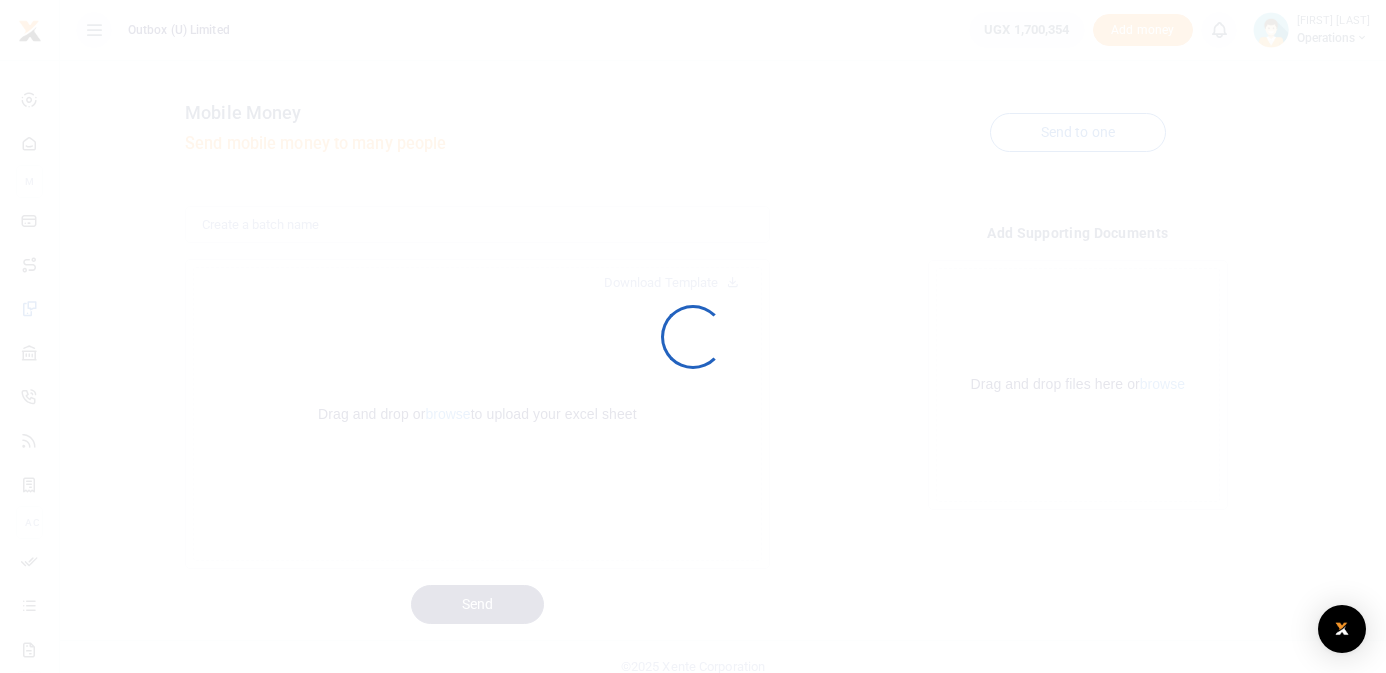 scroll, scrollTop: 19, scrollLeft: 0, axis: vertical 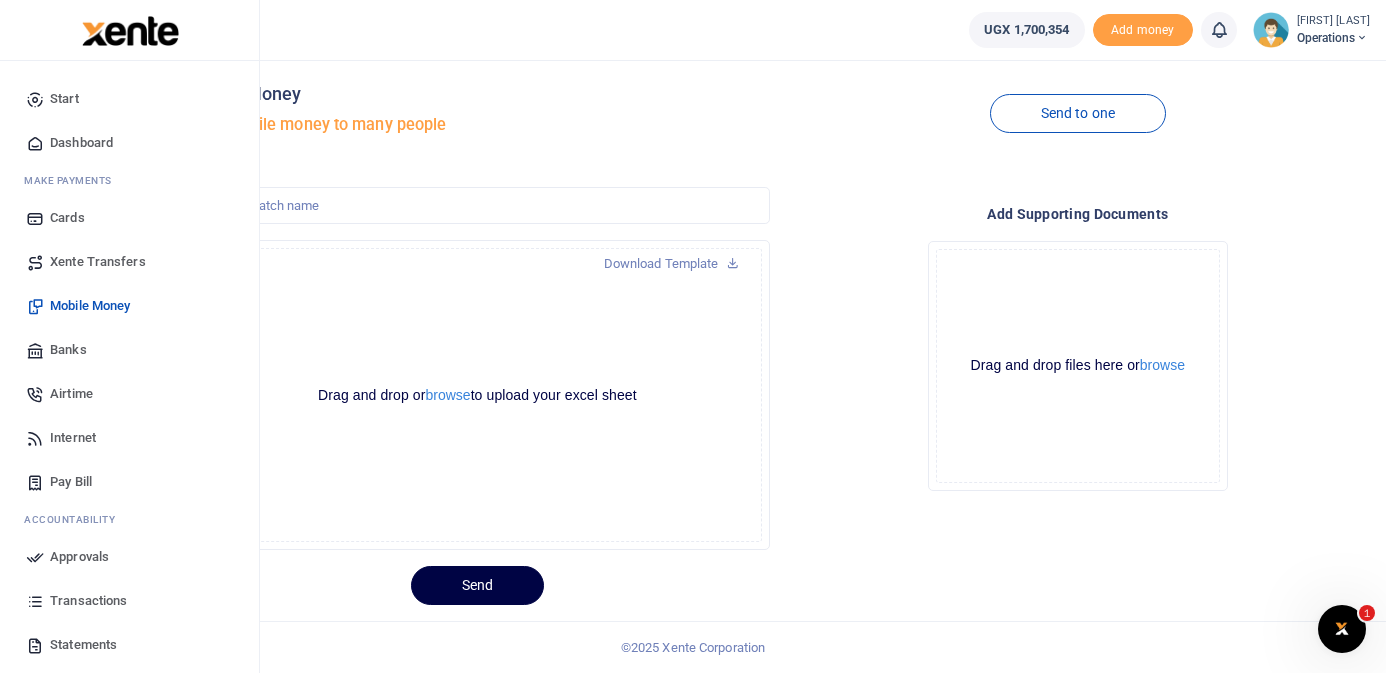 click on "Dashboard" at bounding box center (81, 143) 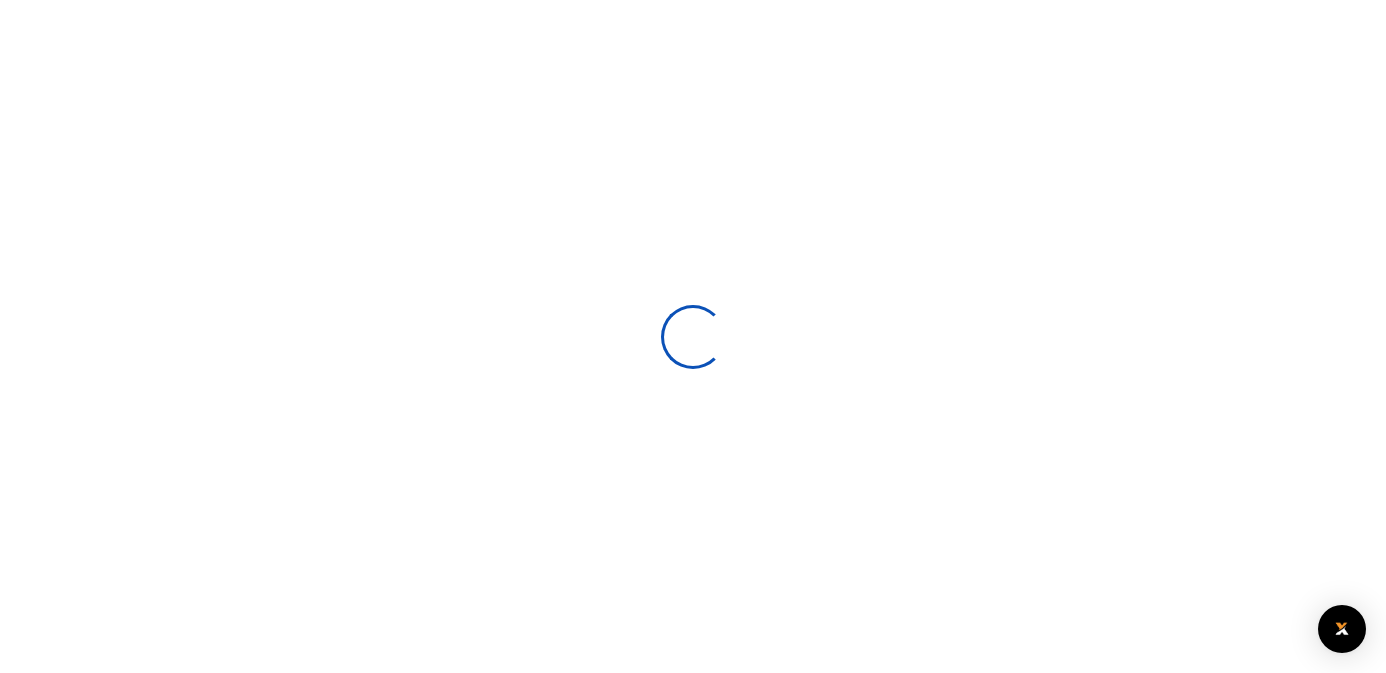 scroll, scrollTop: 0, scrollLeft: 0, axis: both 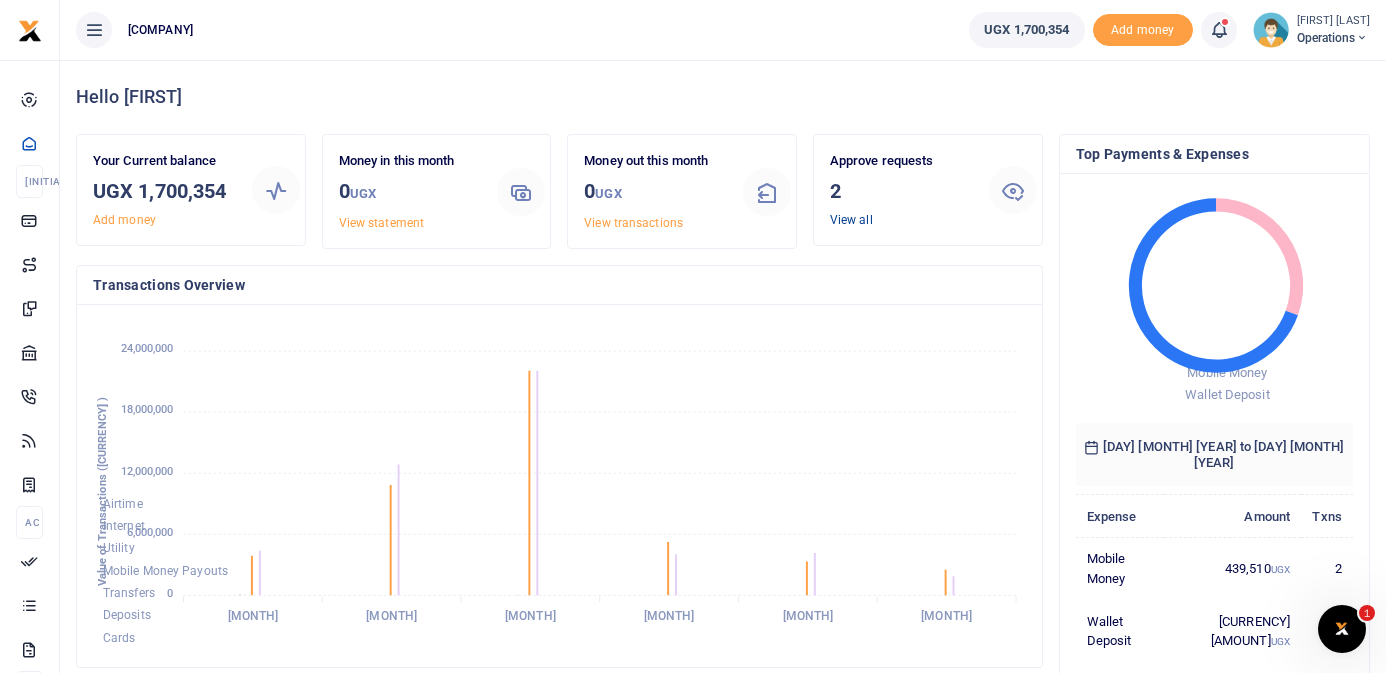 click on "View all" at bounding box center [851, 220] 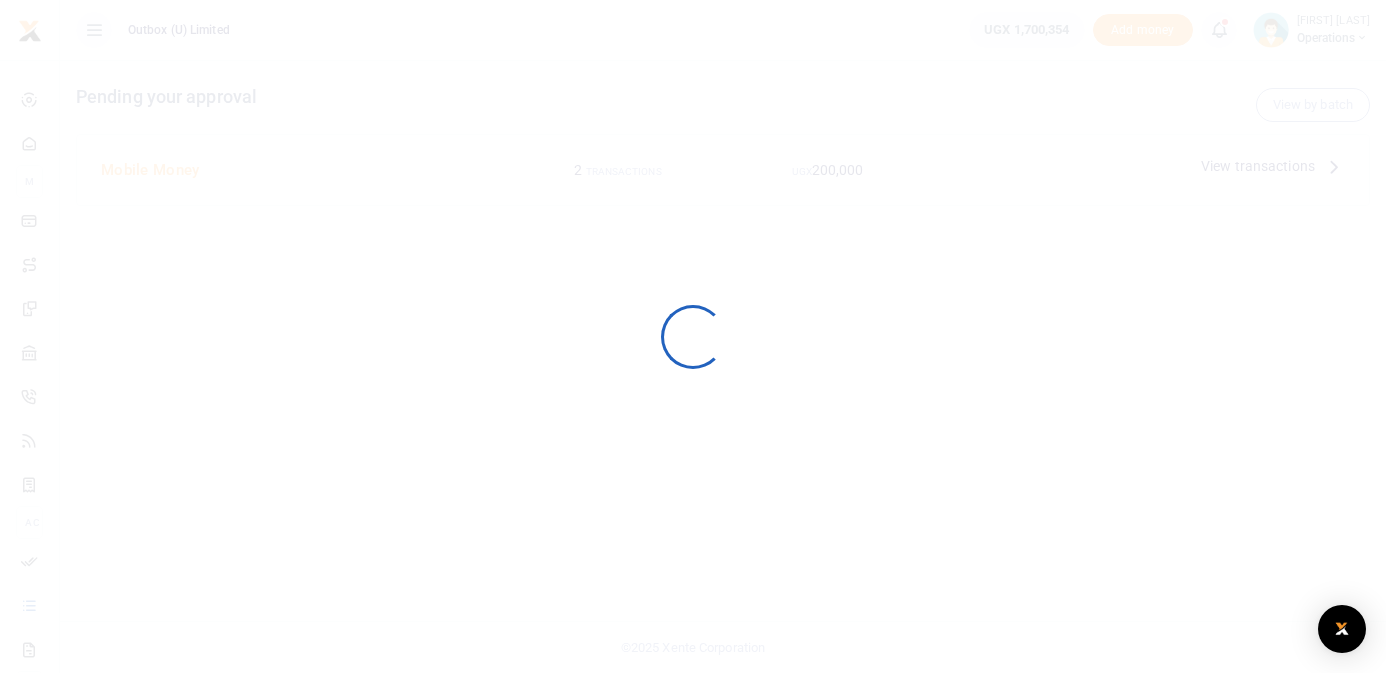 scroll, scrollTop: 0, scrollLeft: 0, axis: both 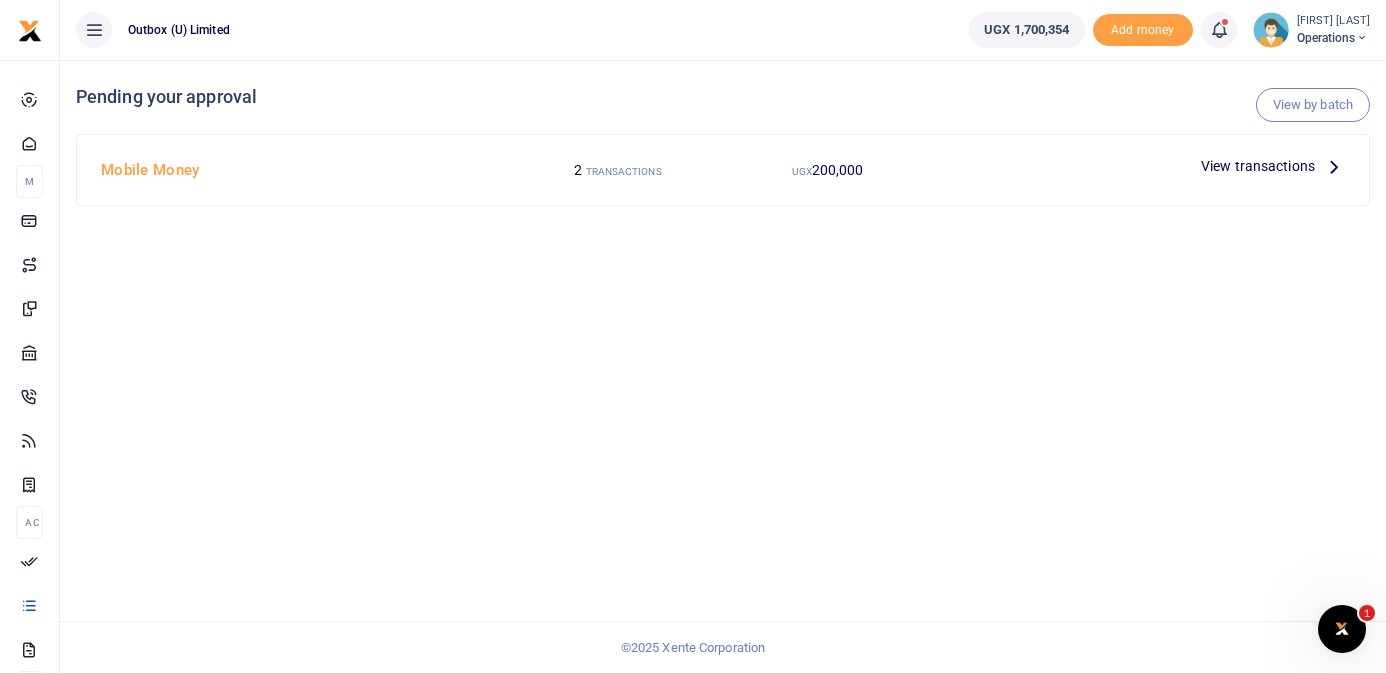 click at bounding box center [1334, 166] 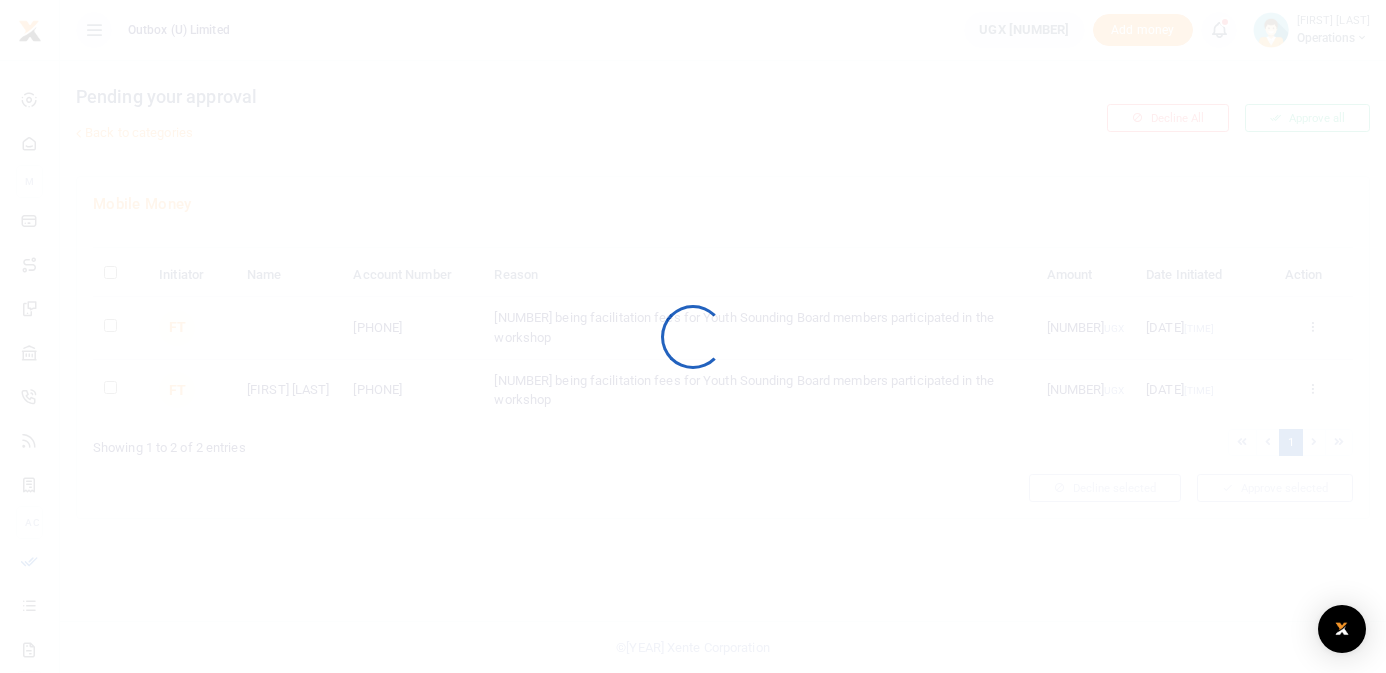 scroll, scrollTop: 0, scrollLeft: 0, axis: both 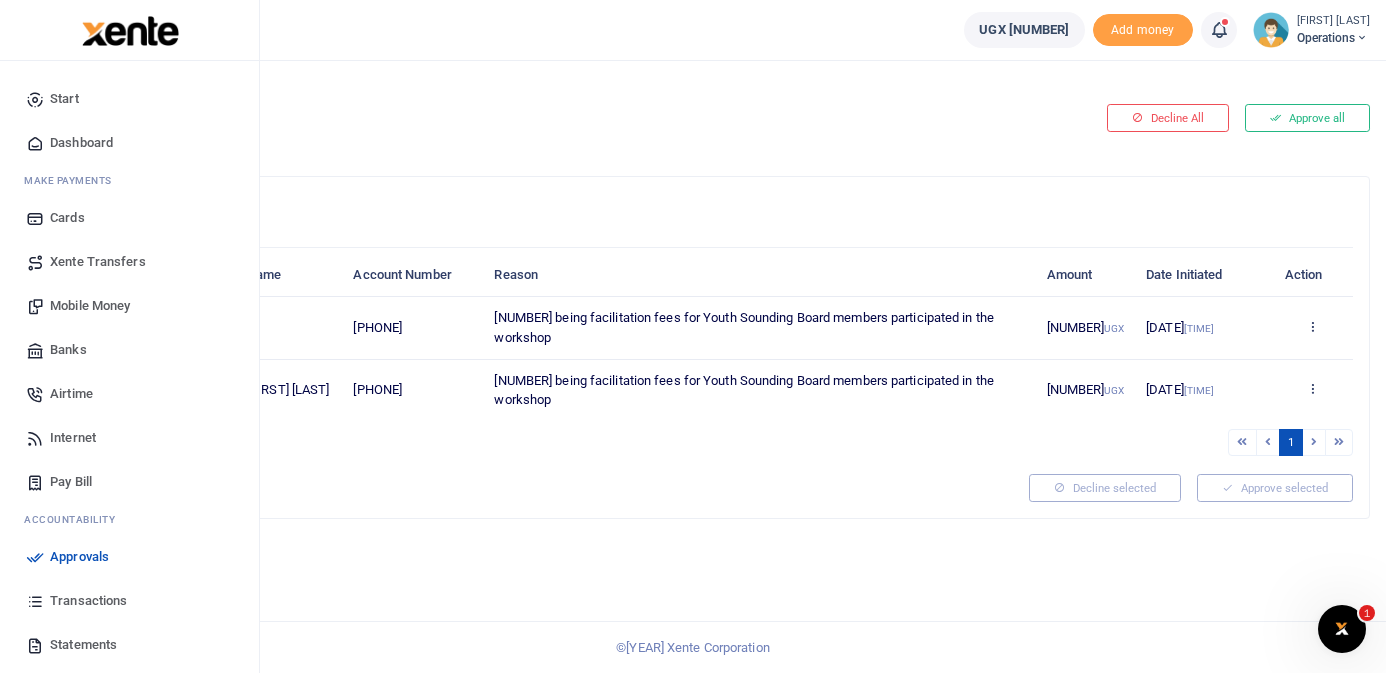 click on "Dashboard" at bounding box center [81, 143] 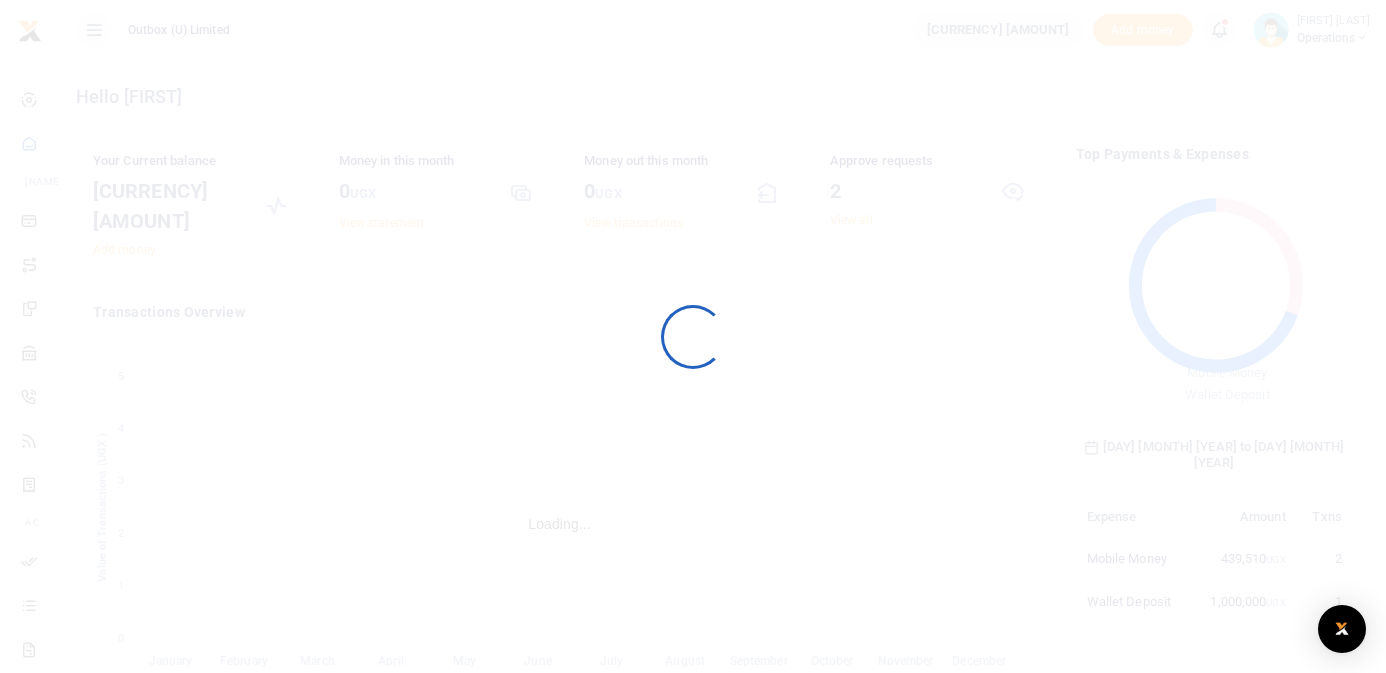 scroll, scrollTop: 0, scrollLeft: 0, axis: both 